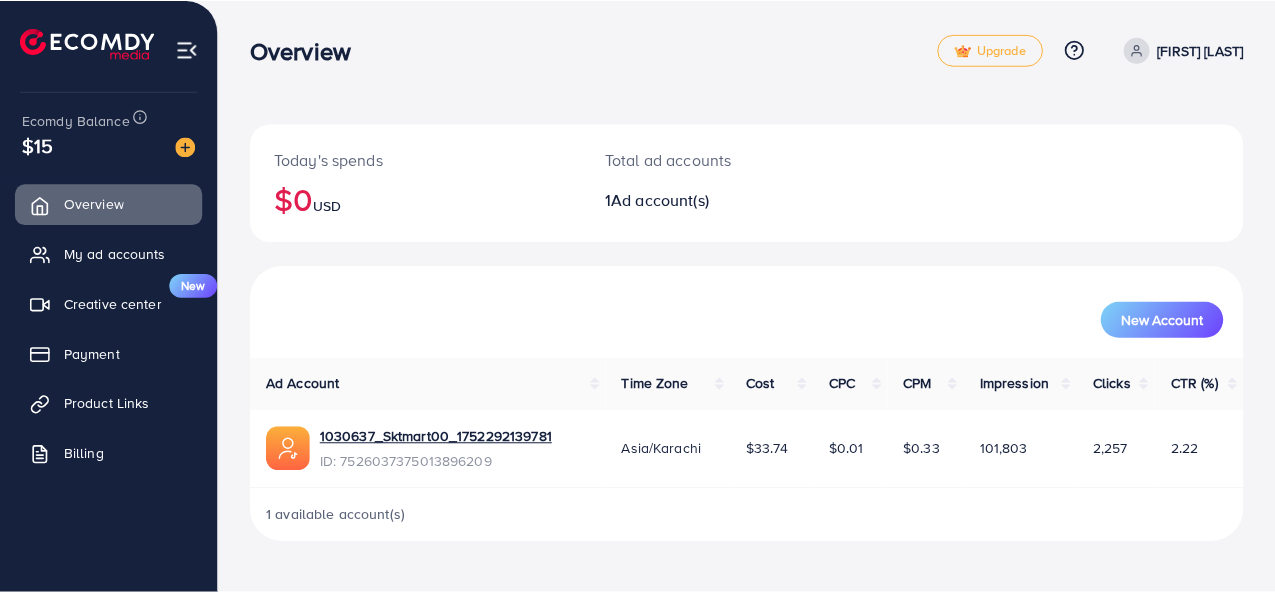 scroll, scrollTop: 0, scrollLeft: 0, axis: both 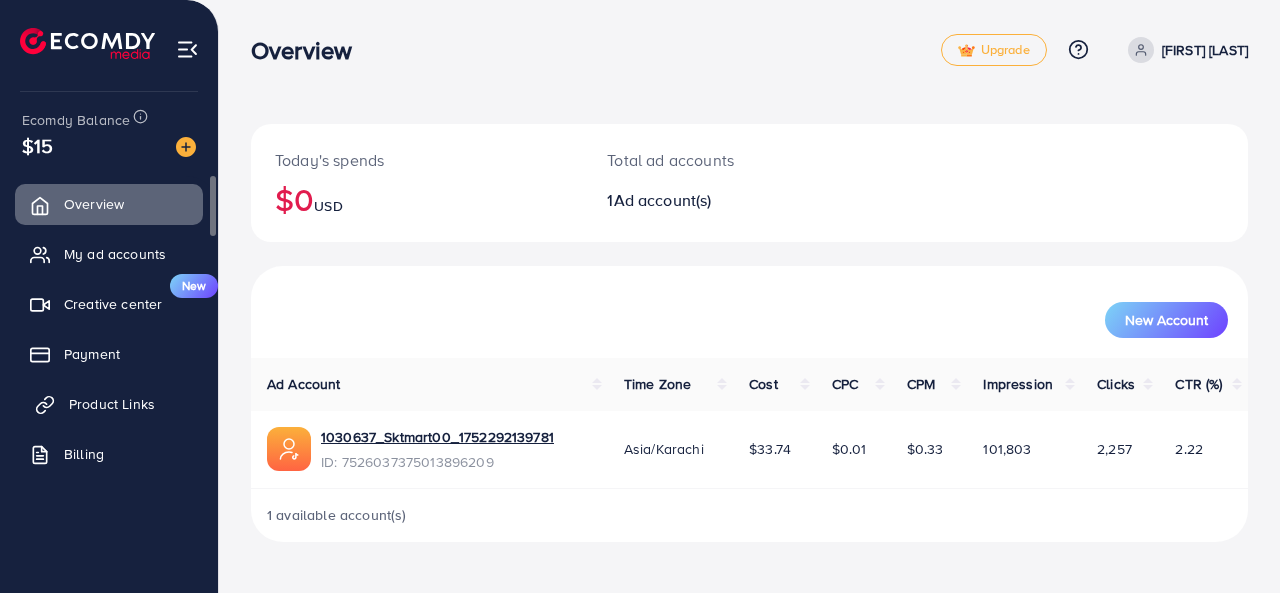 click on "Product Links" at bounding box center (109, 404) 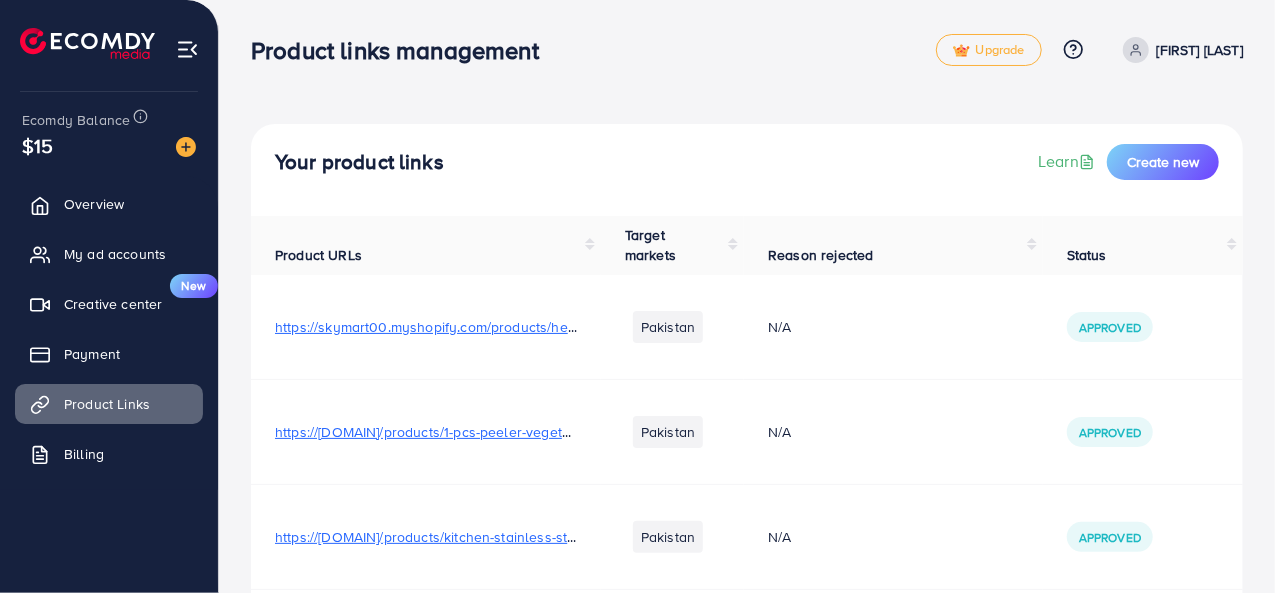 scroll, scrollTop: 557, scrollLeft: 0, axis: vertical 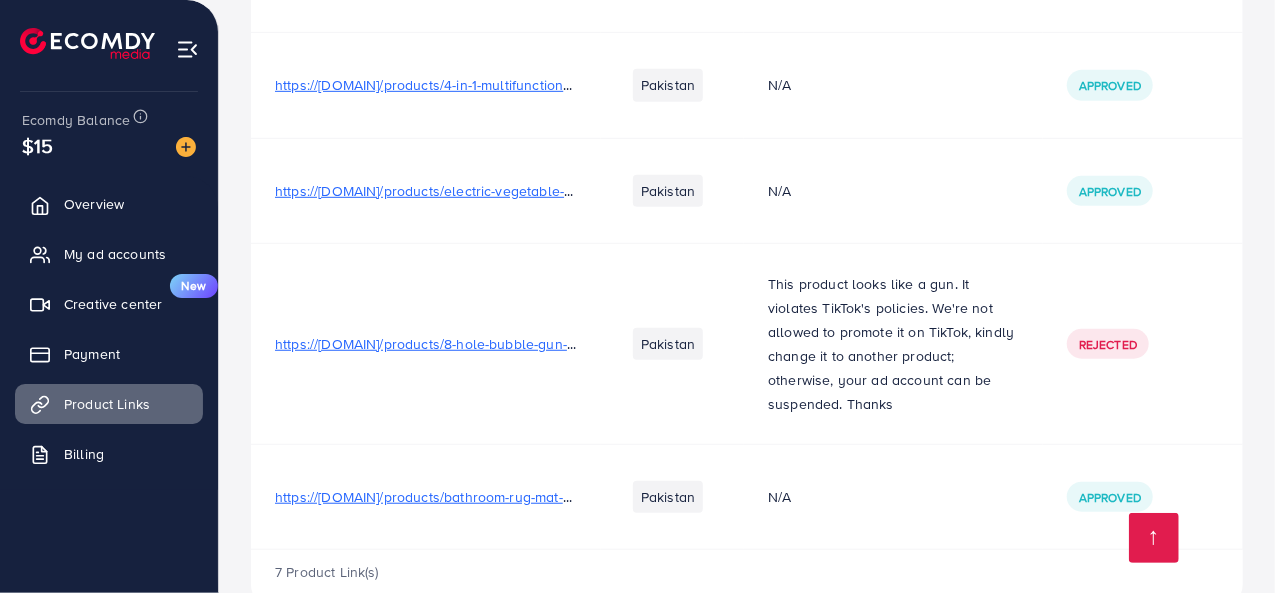 click on "https://skymart00.myshopify.com/products/bathroom-rug-mat-extra-soft-thick-absorbent-shaggy-bath" at bounding box center (543, 497) 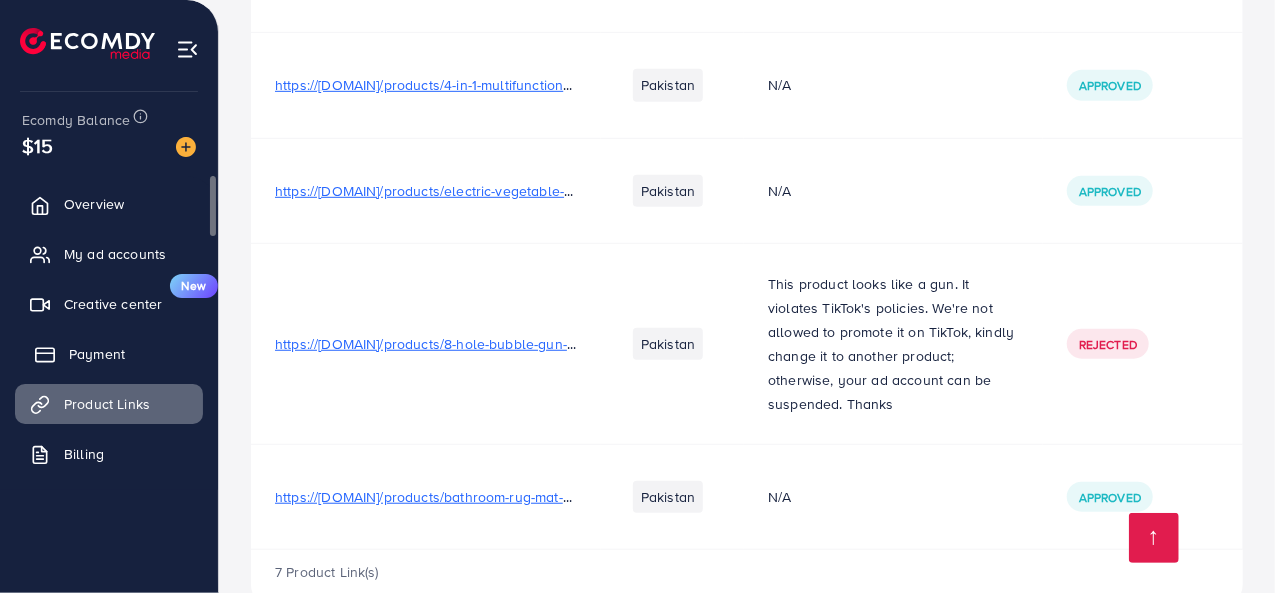 click on "Payment" at bounding box center [109, 354] 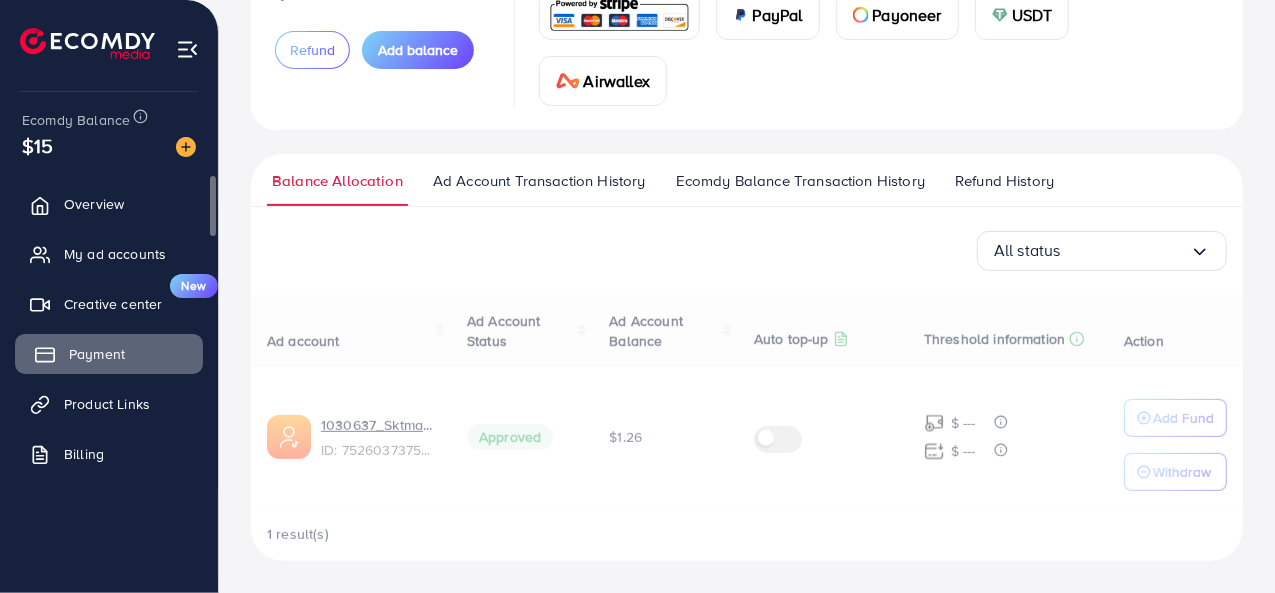 scroll, scrollTop: 0, scrollLeft: 0, axis: both 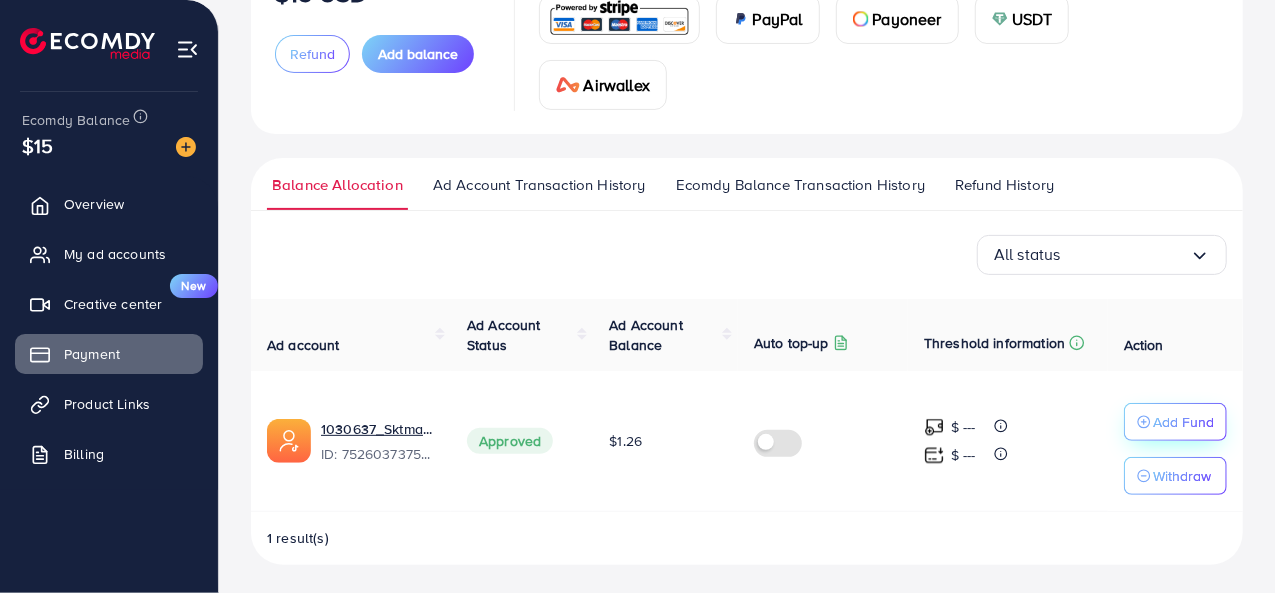 click on "Add Fund" at bounding box center (1183, 422) 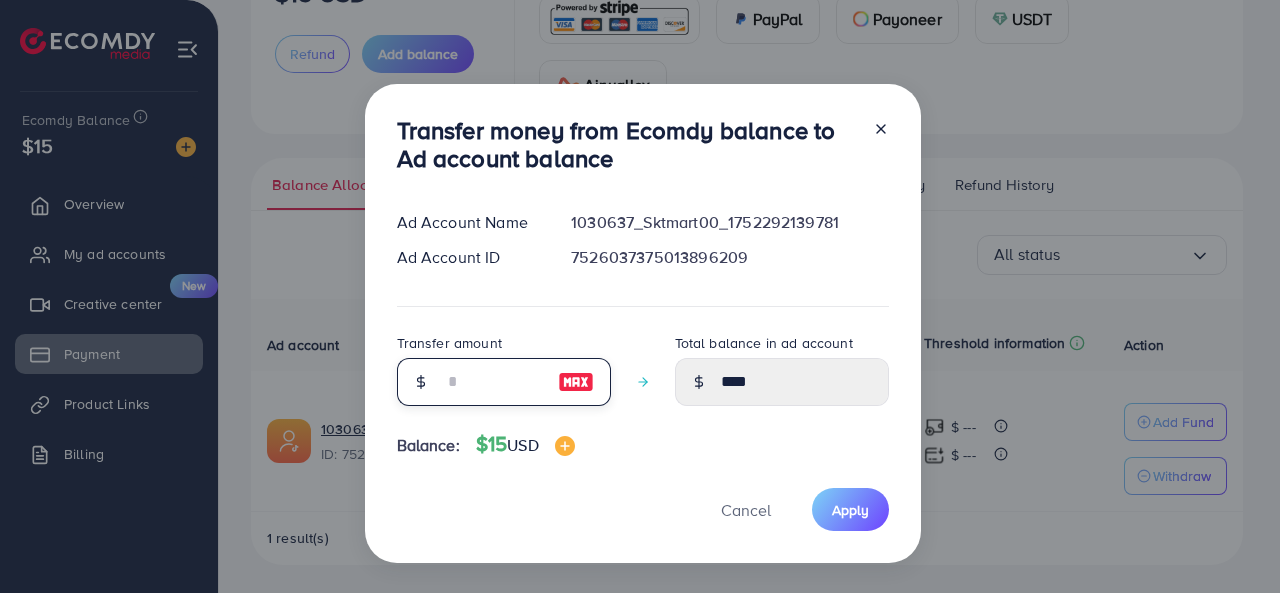 click at bounding box center [493, 382] 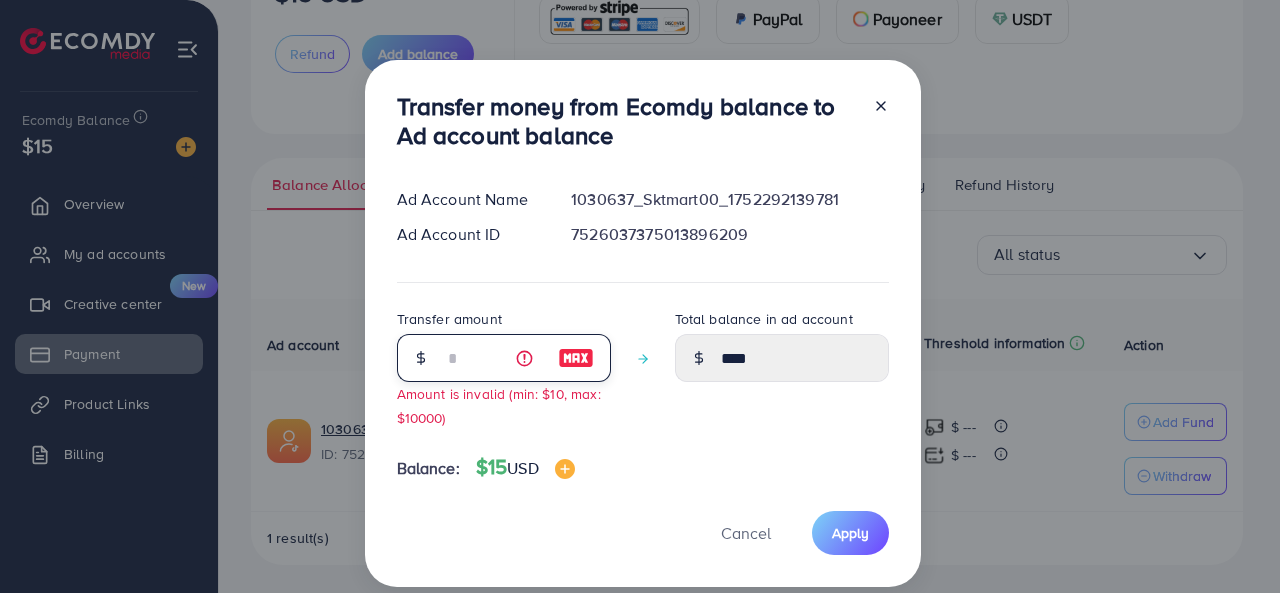 type on "**" 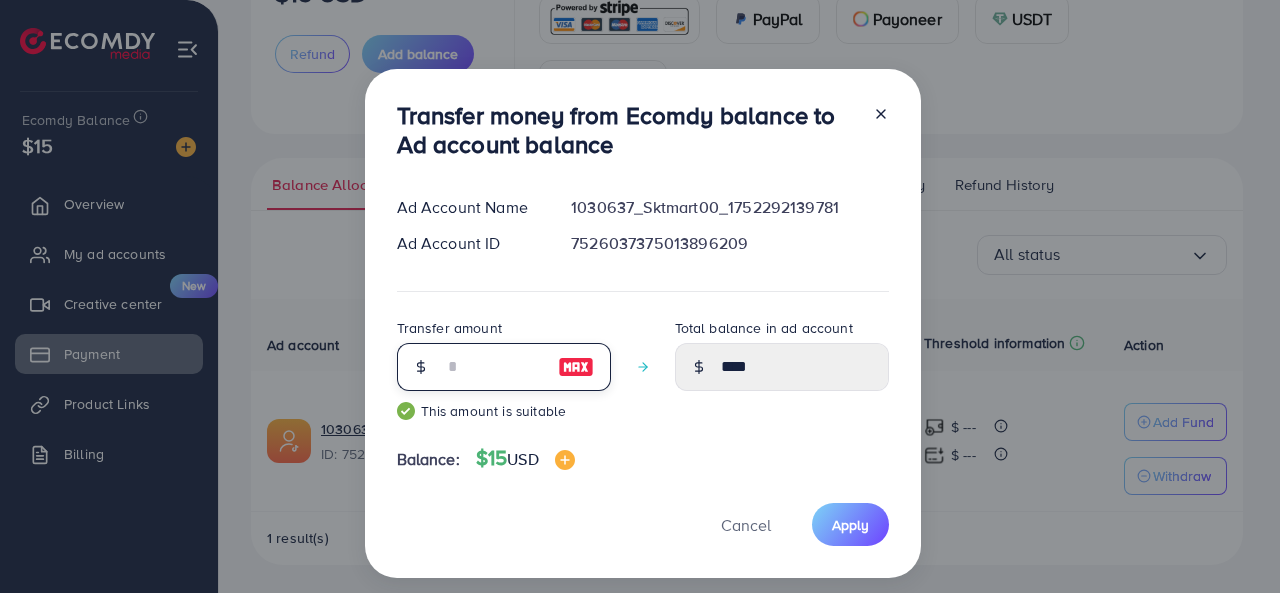 type on "*****" 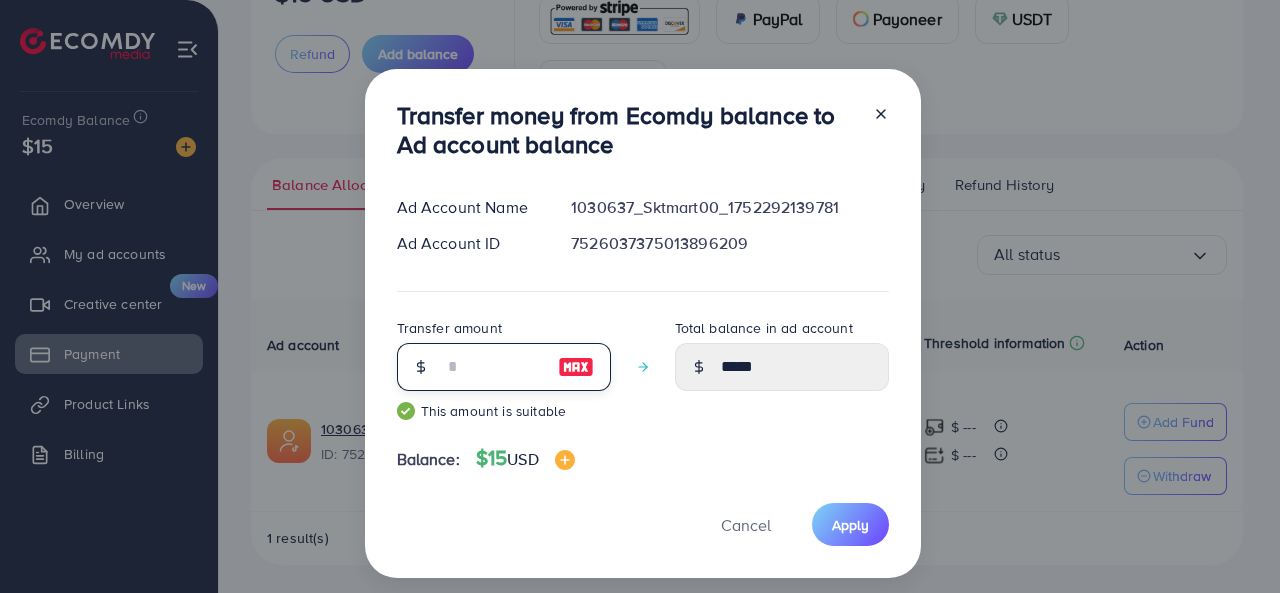 type on "**" 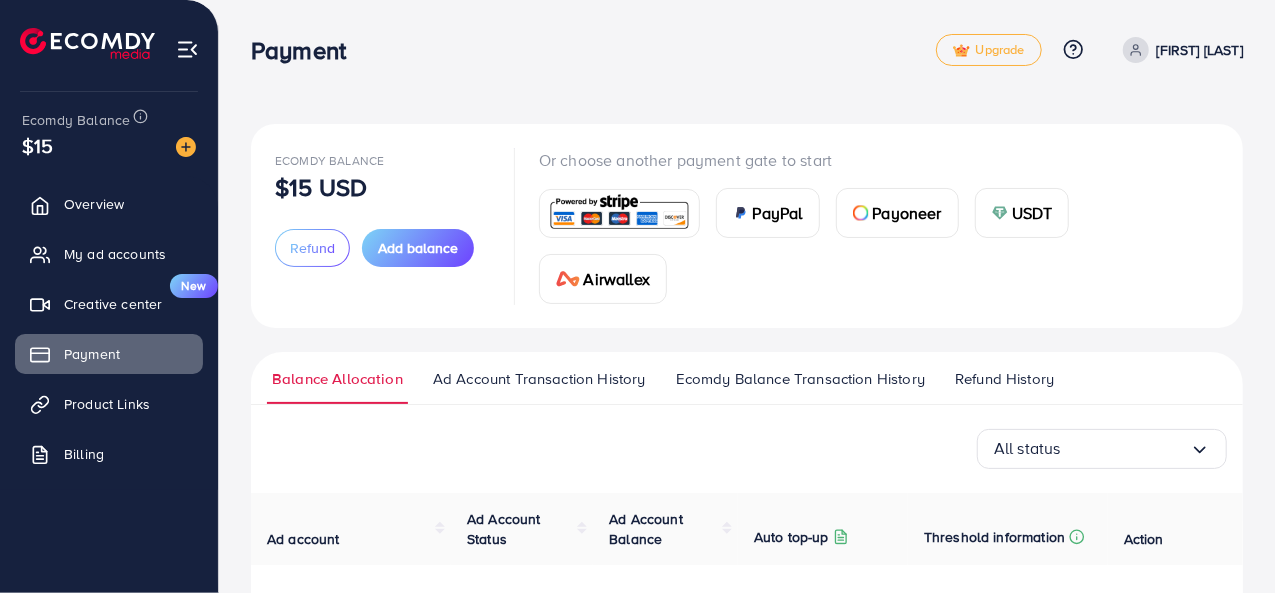 scroll, scrollTop: 194, scrollLeft: 0, axis: vertical 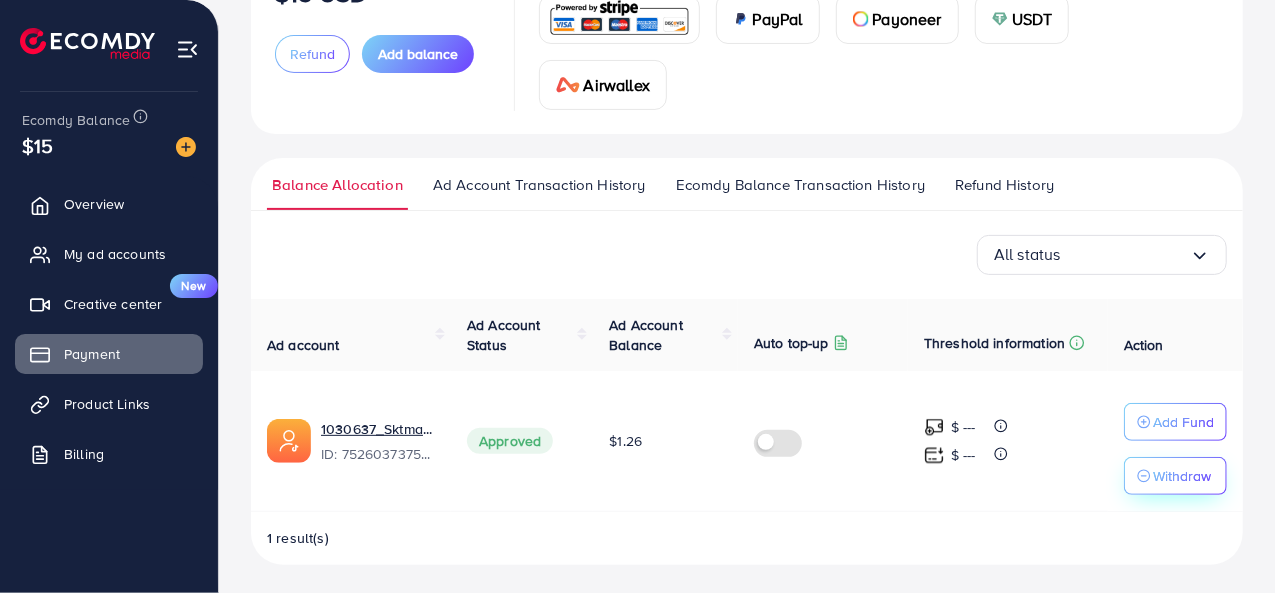 click on "Withdraw" at bounding box center [1182, 476] 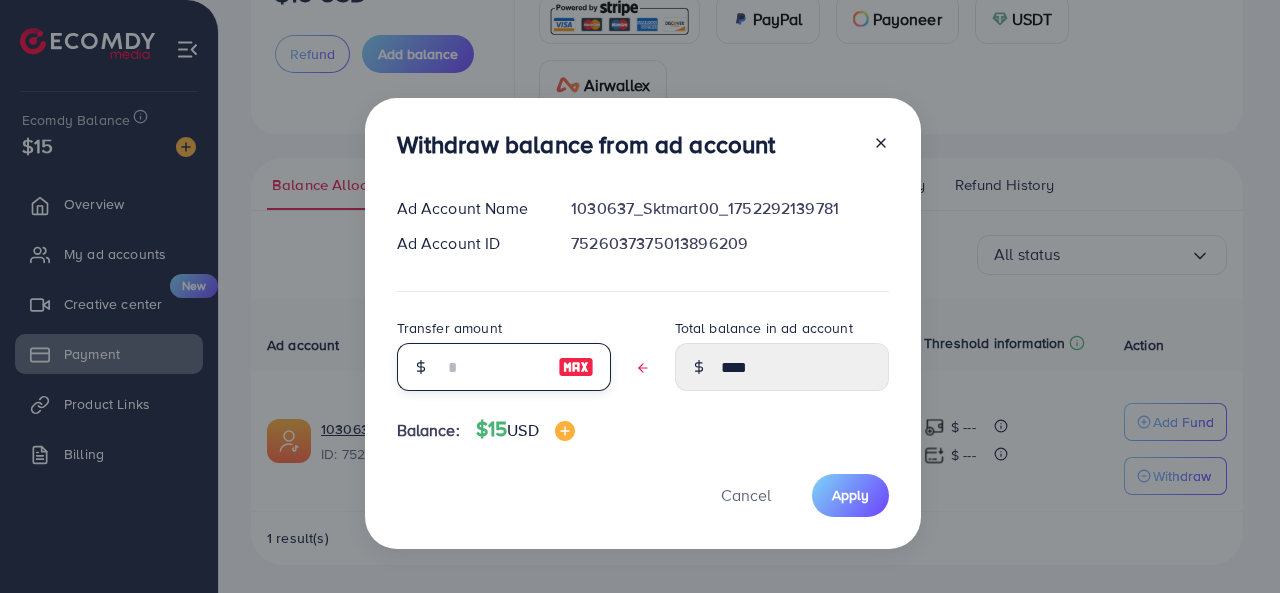 click at bounding box center (493, 367) 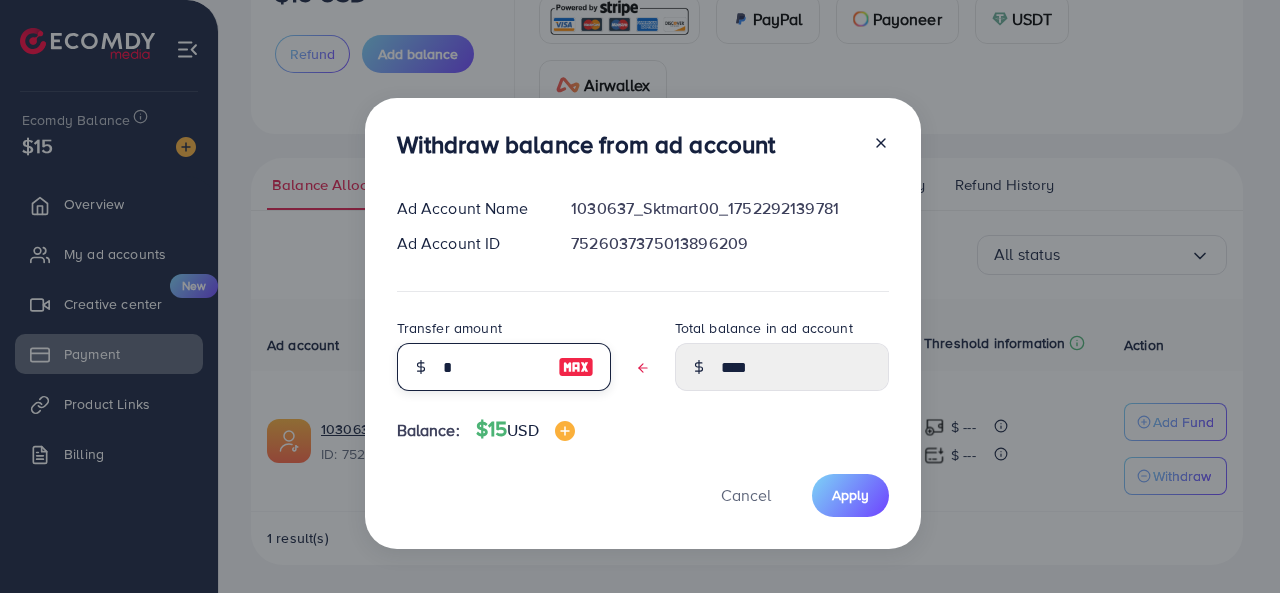 type on "****" 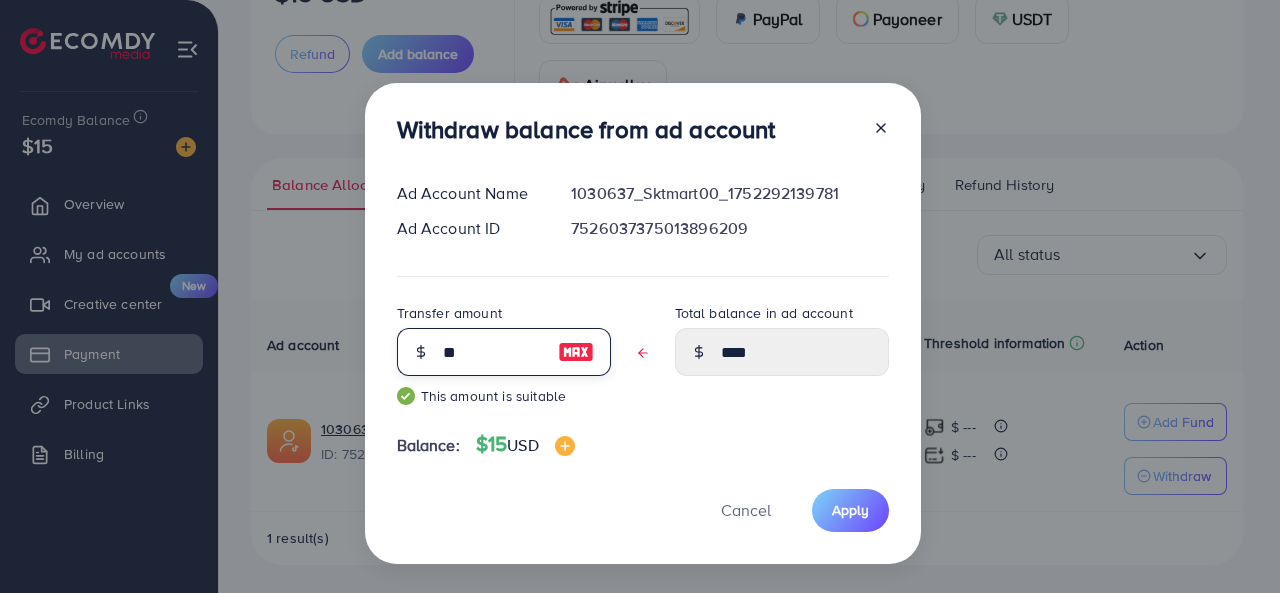 type on "****" 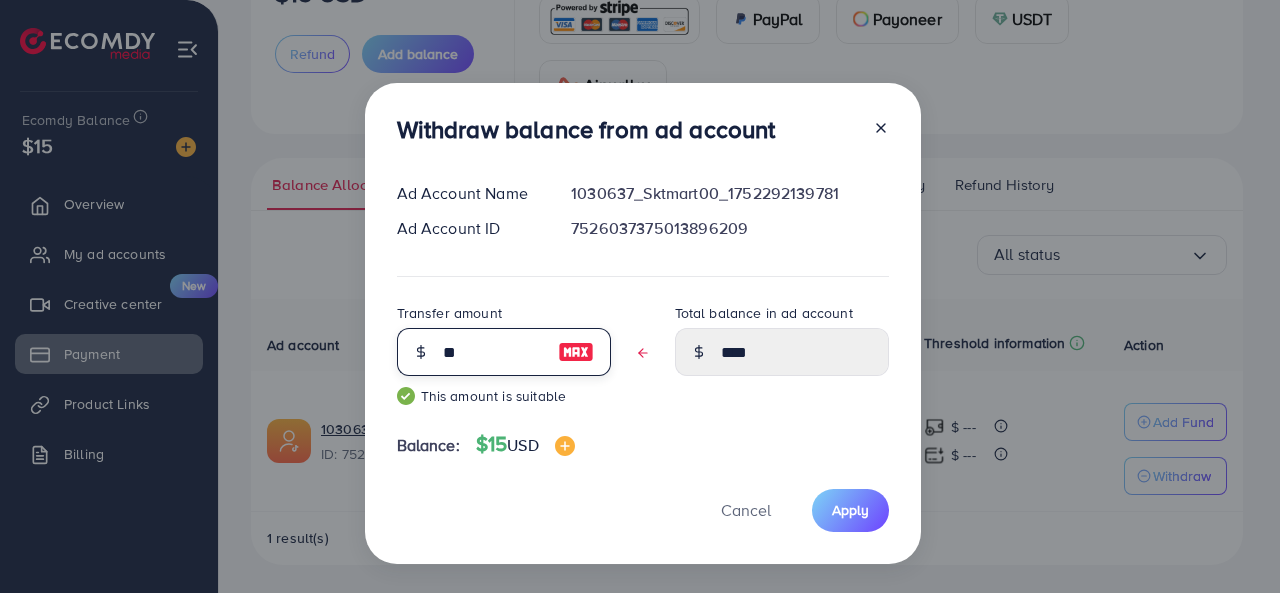 type on "****" 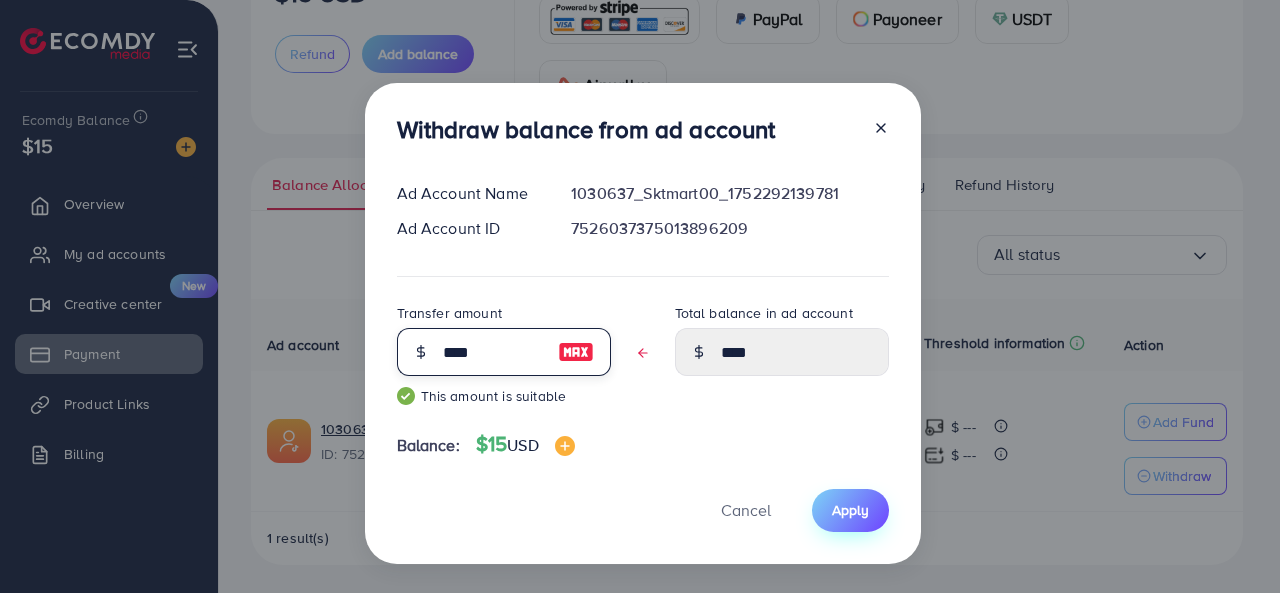 type on "****" 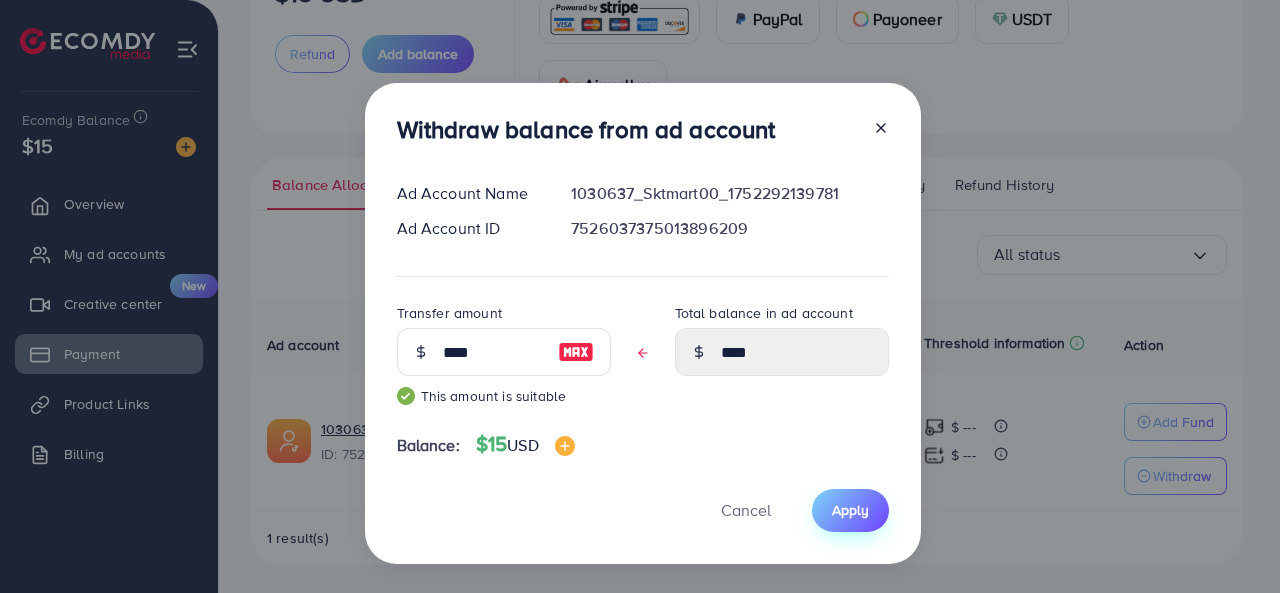 click on "Apply" at bounding box center (850, 510) 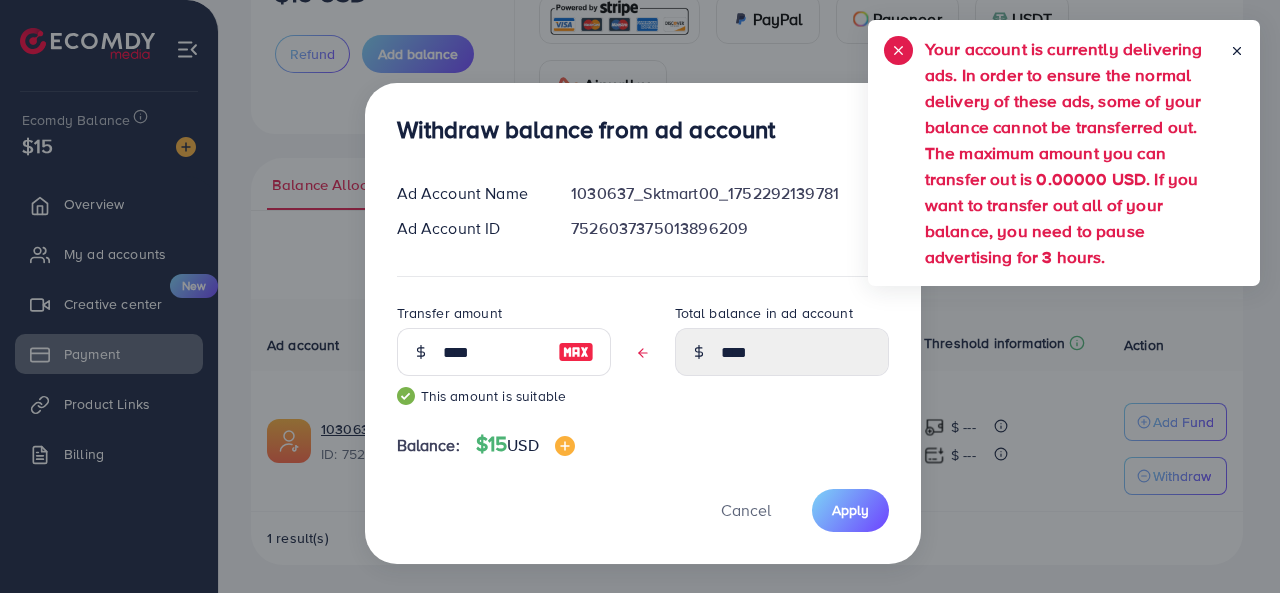 click 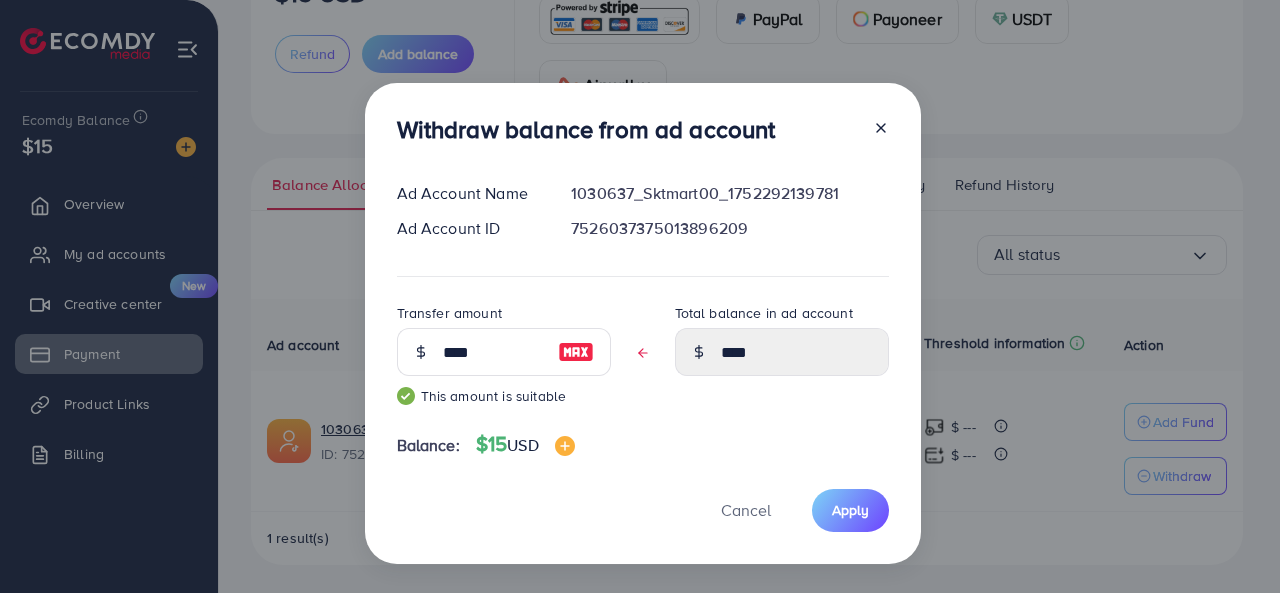 click 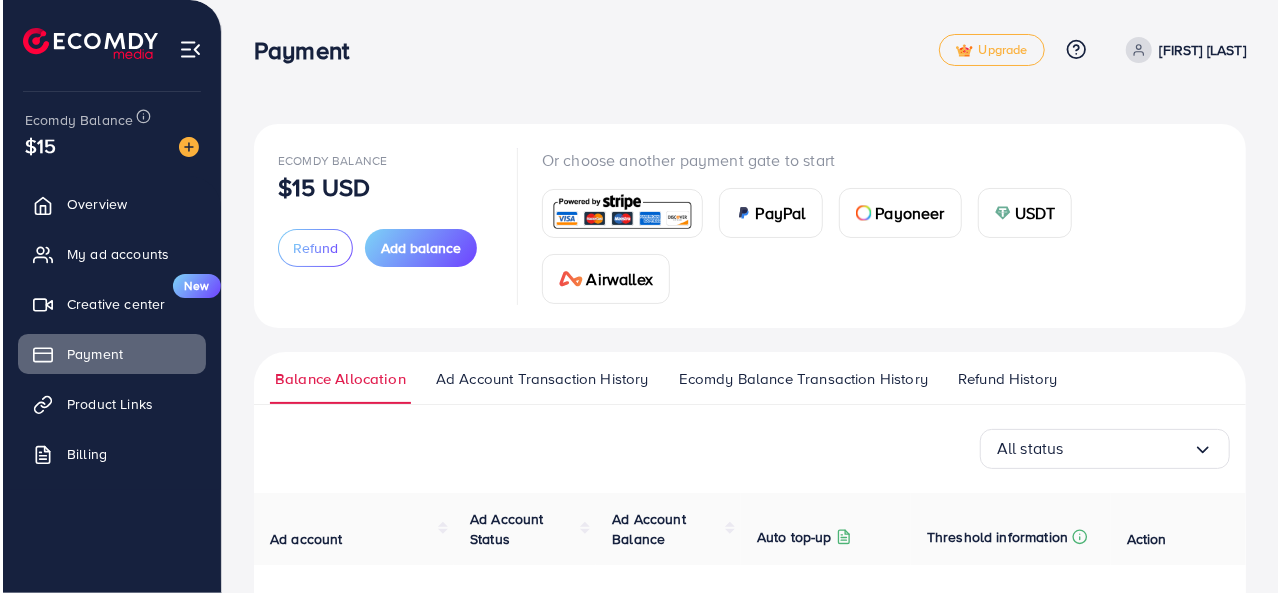 scroll, scrollTop: 194, scrollLeft: 0, axis: vertical 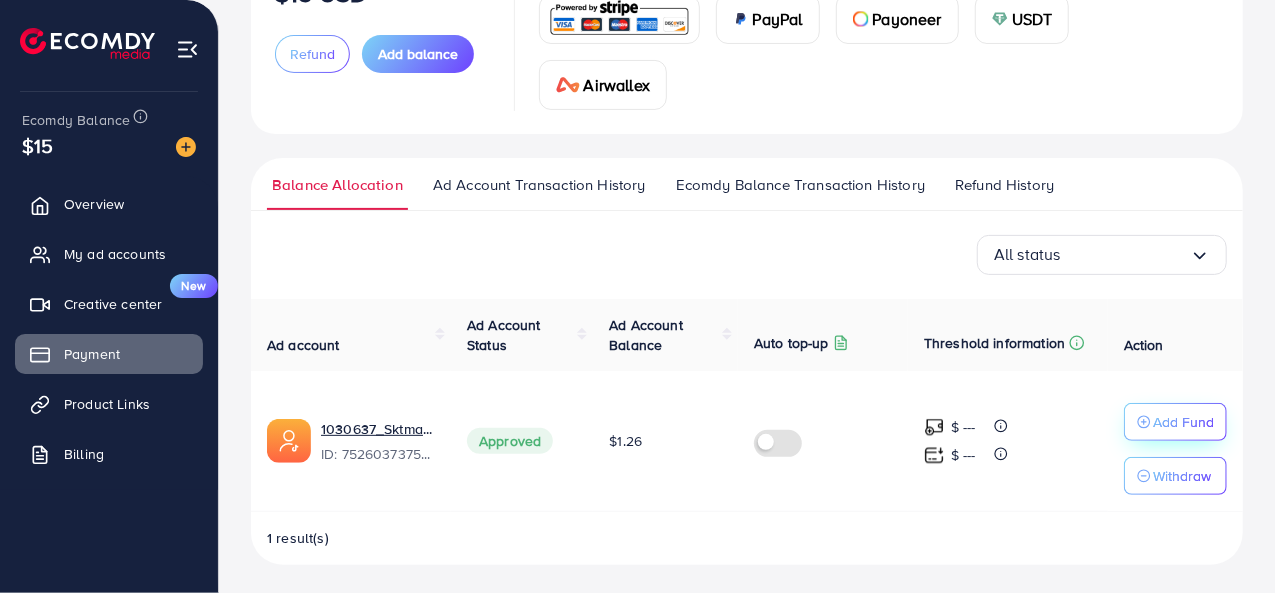 click on "Add Fund" at bounding box center (1183, 422) 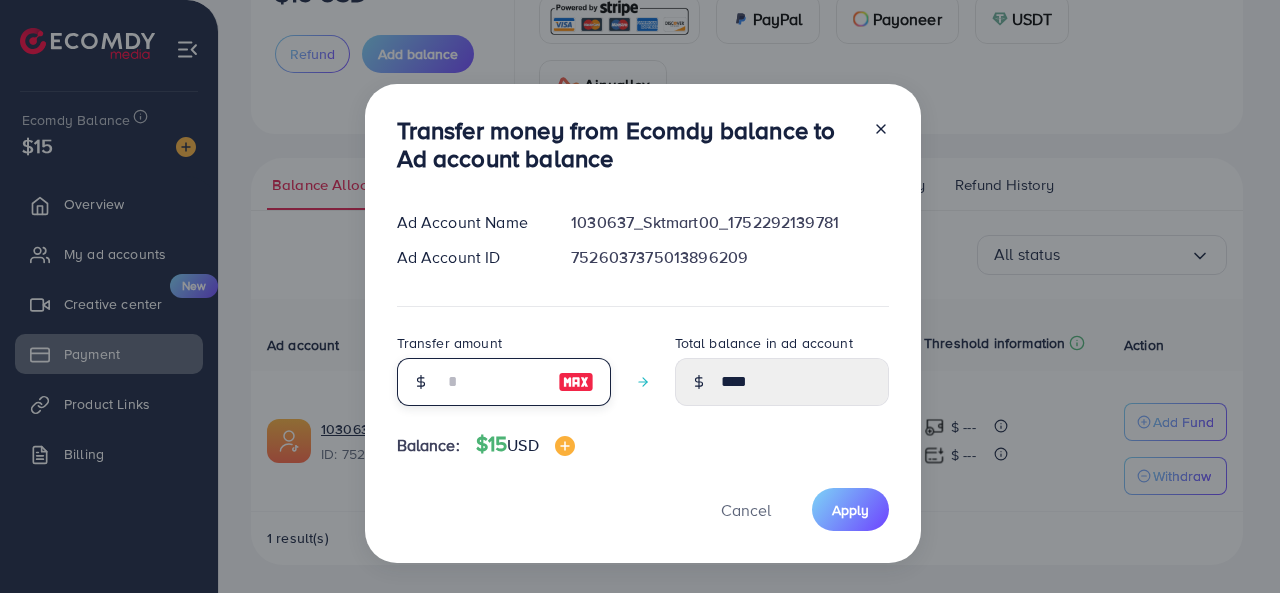 click at bounding box center (493, 382) 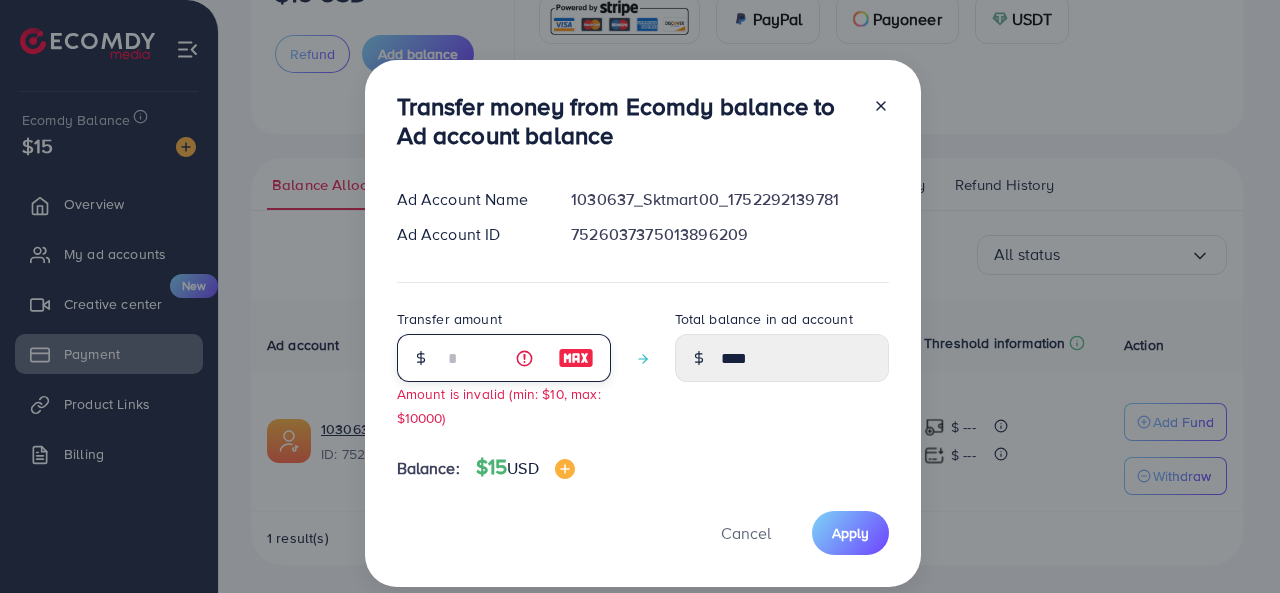 type on "****" 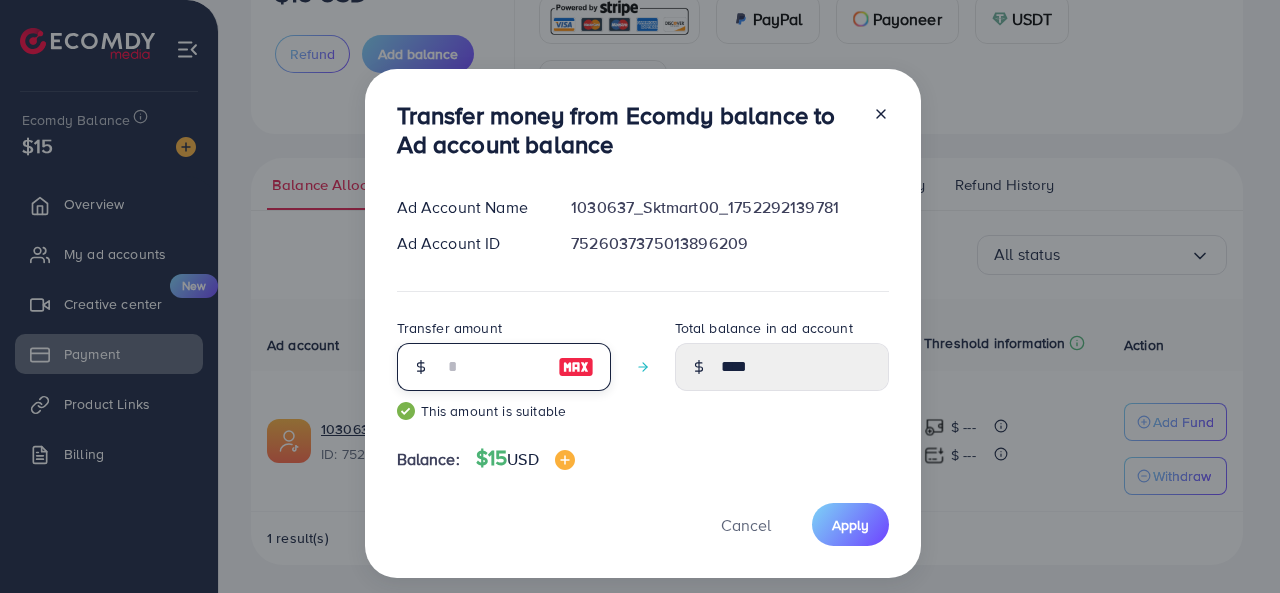 type on "*****" 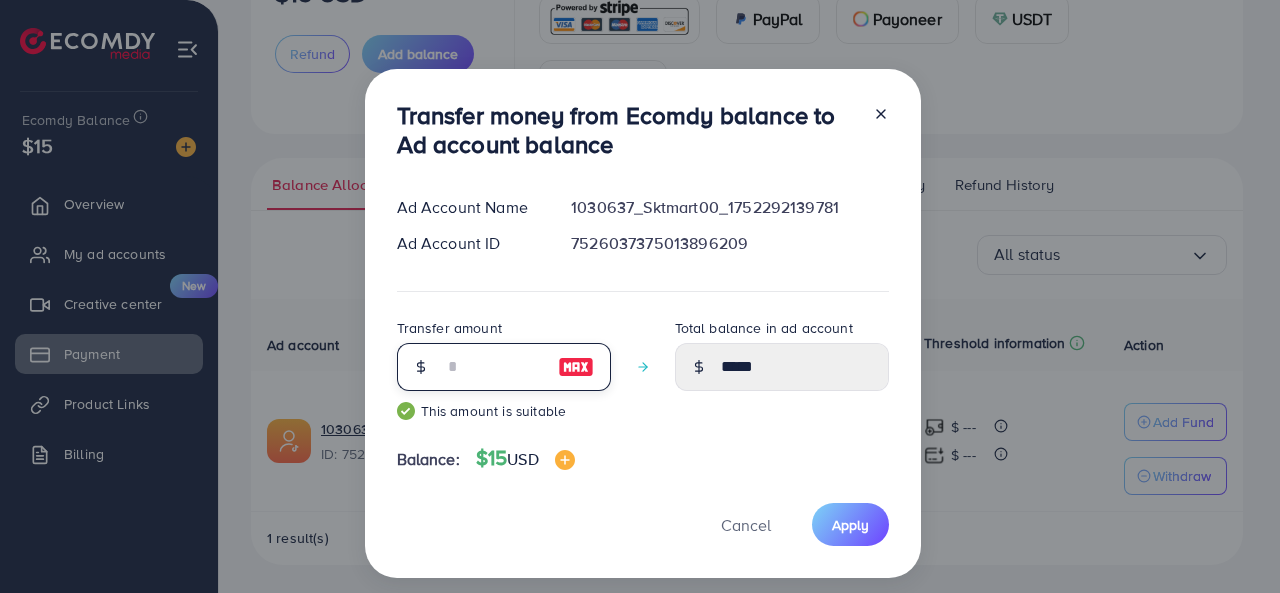 type on "**" 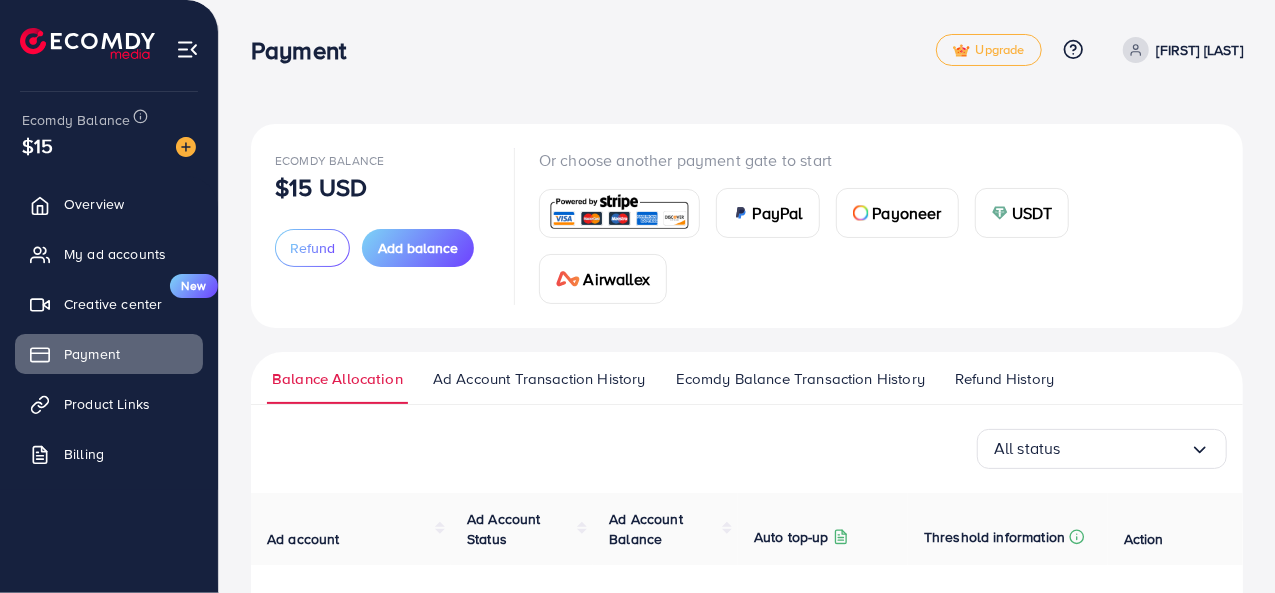 scroll, scrollTop: 194, scrollLeft: 0, axis: vertical 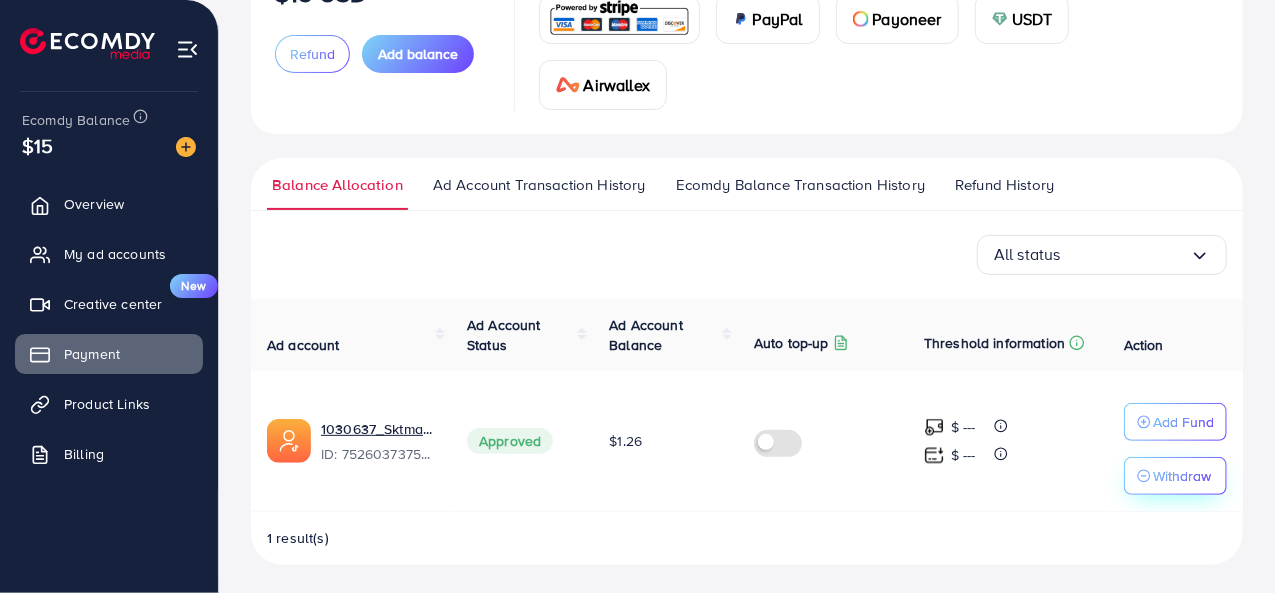 click 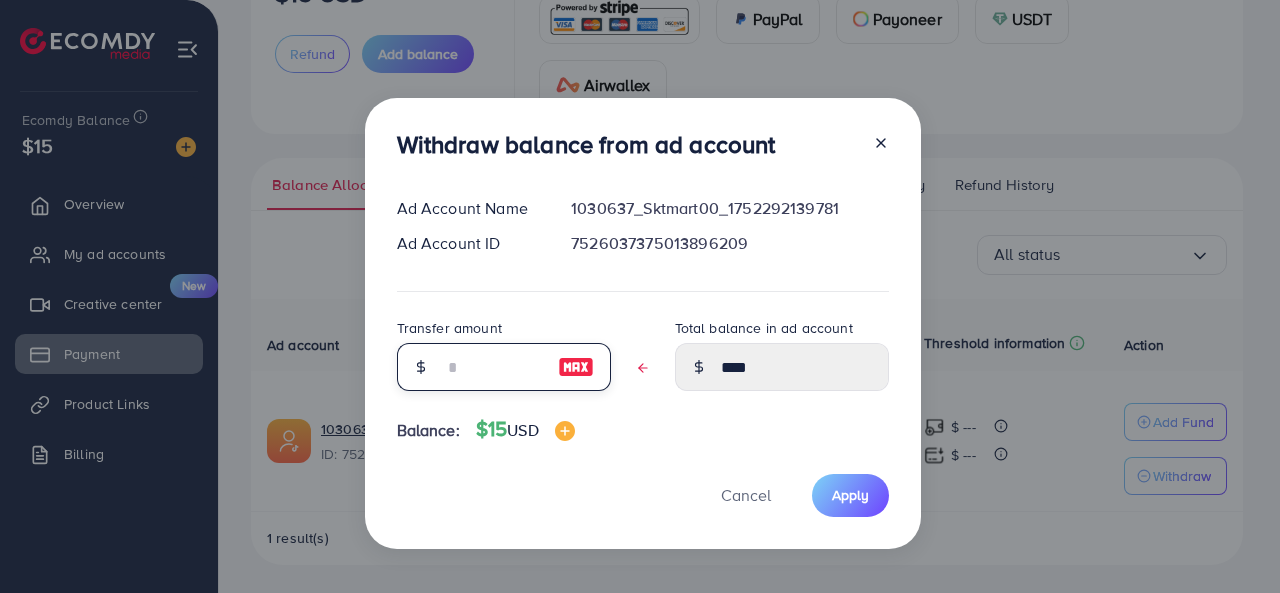 click at bounding box center (493, 367) 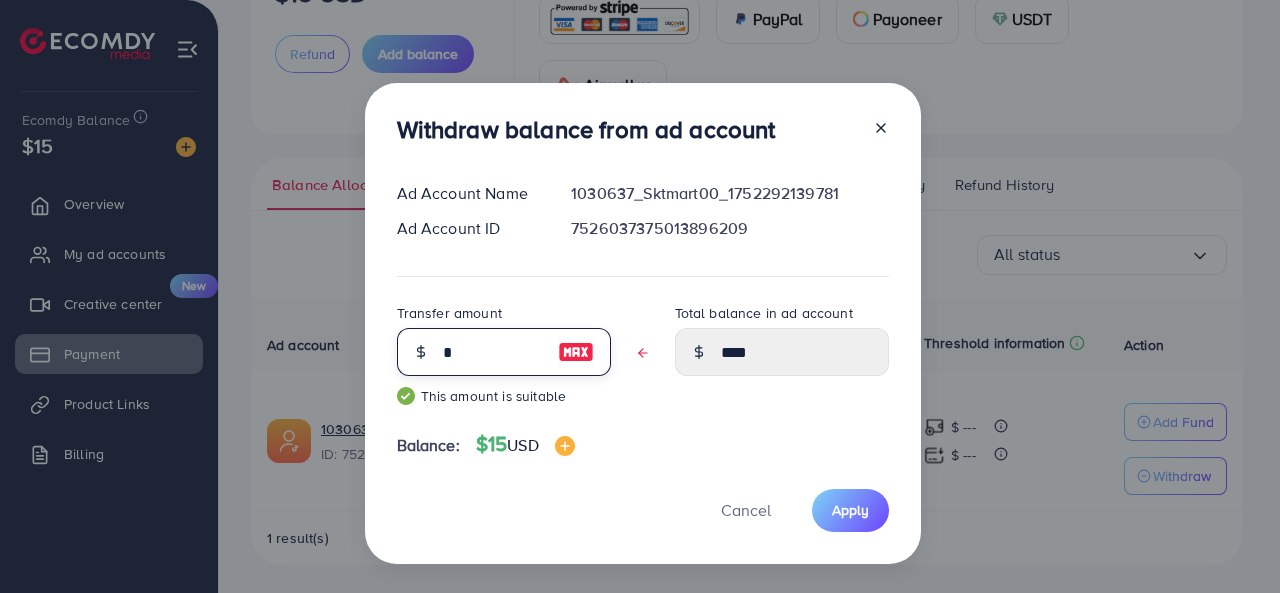 type on "****" 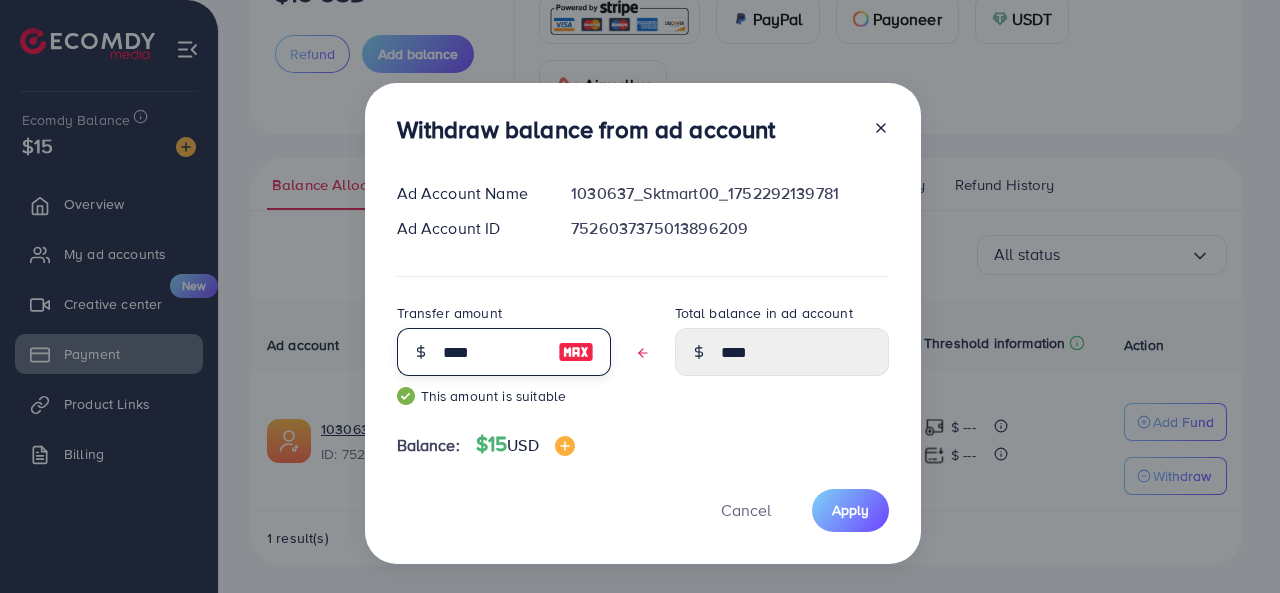 type on "***" 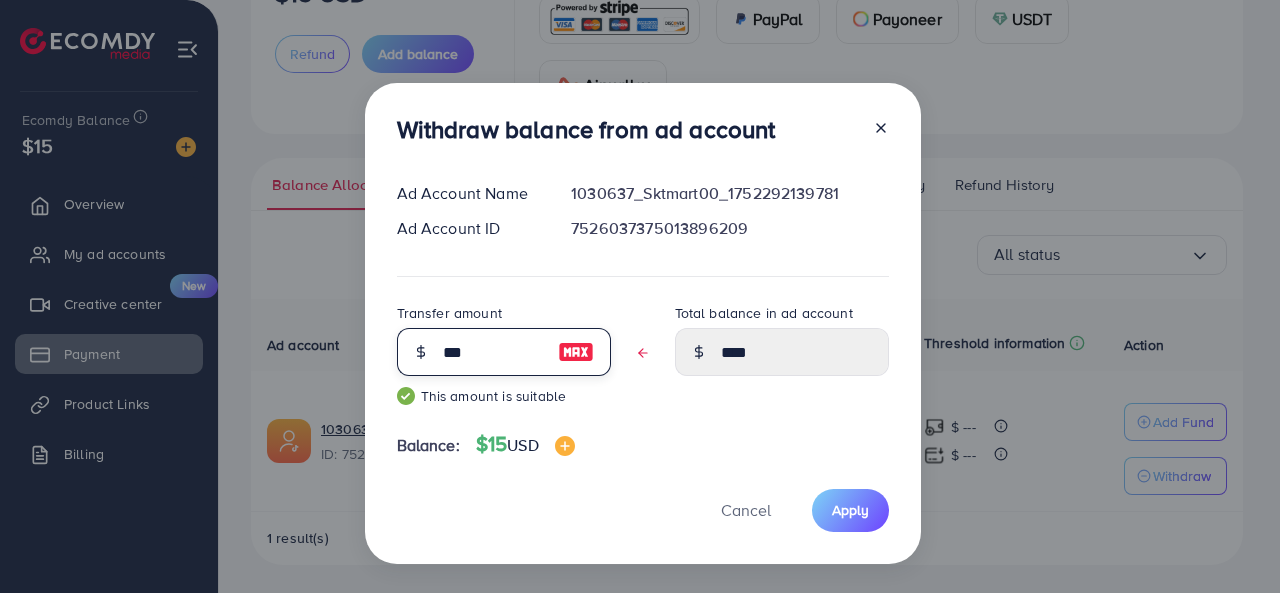 type on "****" 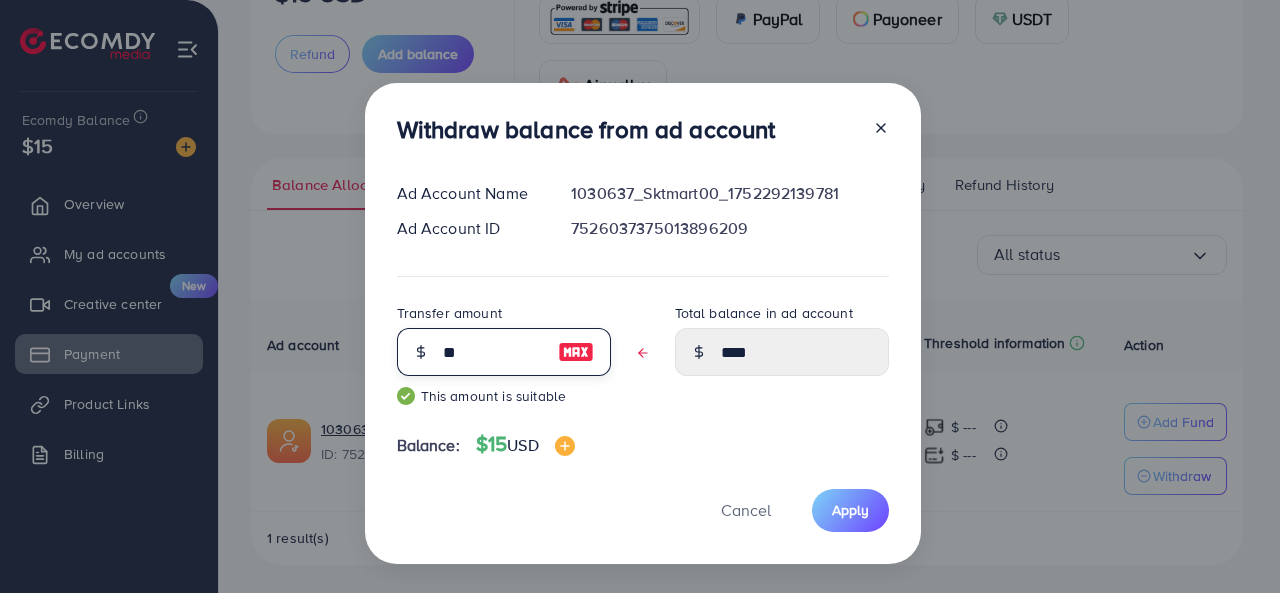 type on "****" 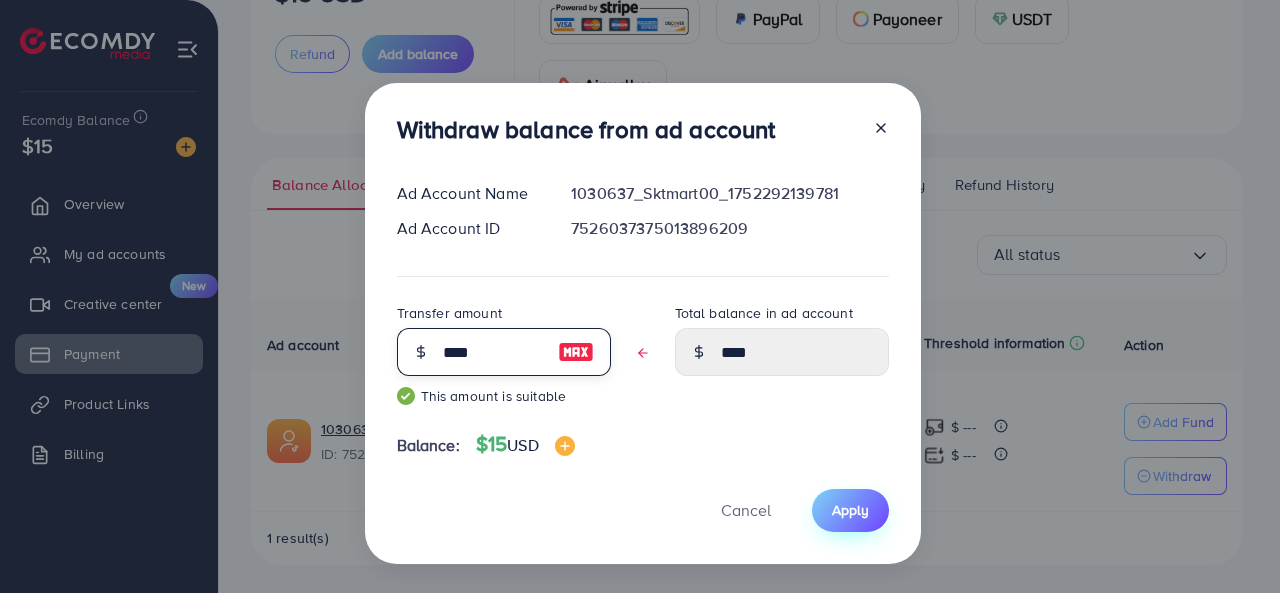 type on "****" 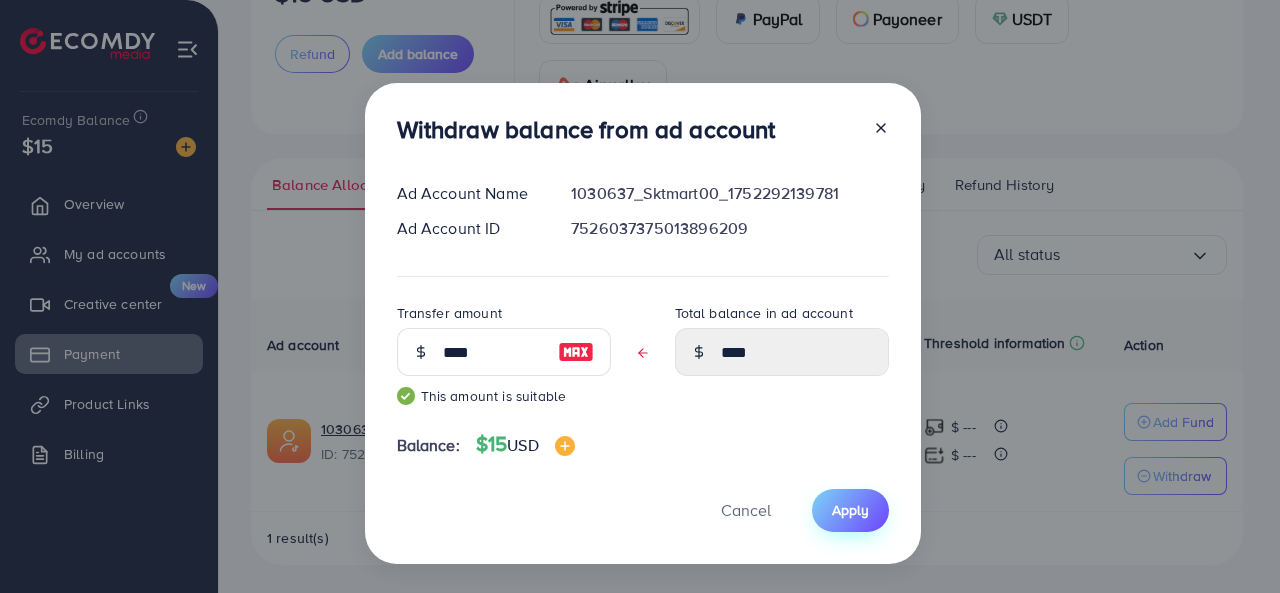 click on "Apply" at bounding box center [850, 510] 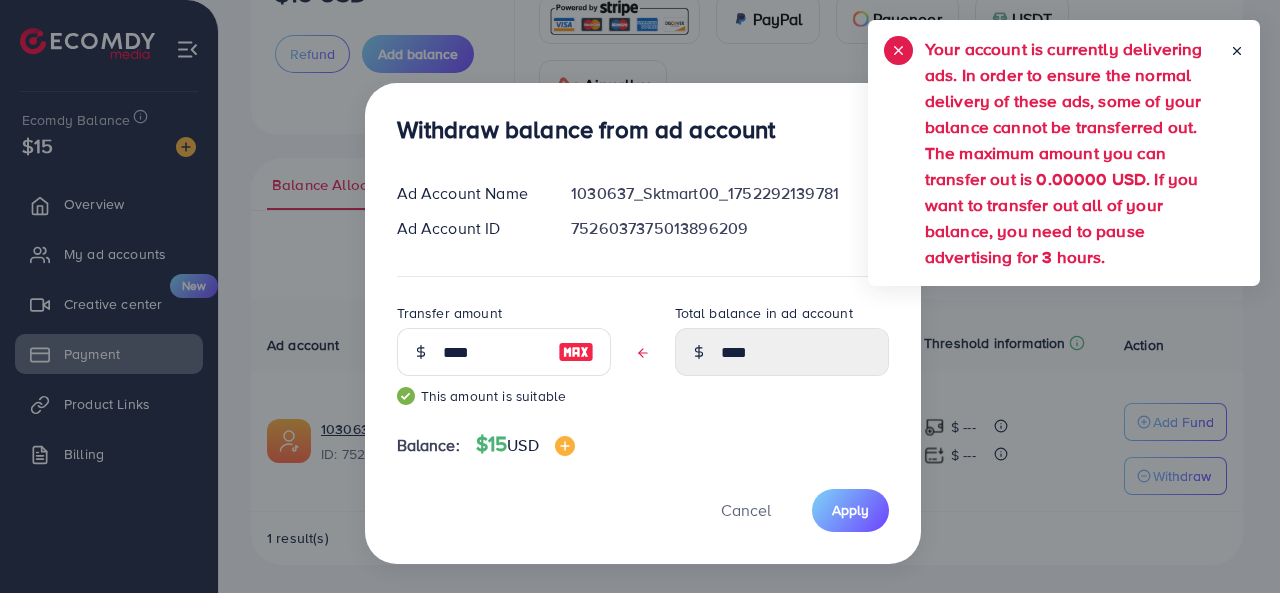 click 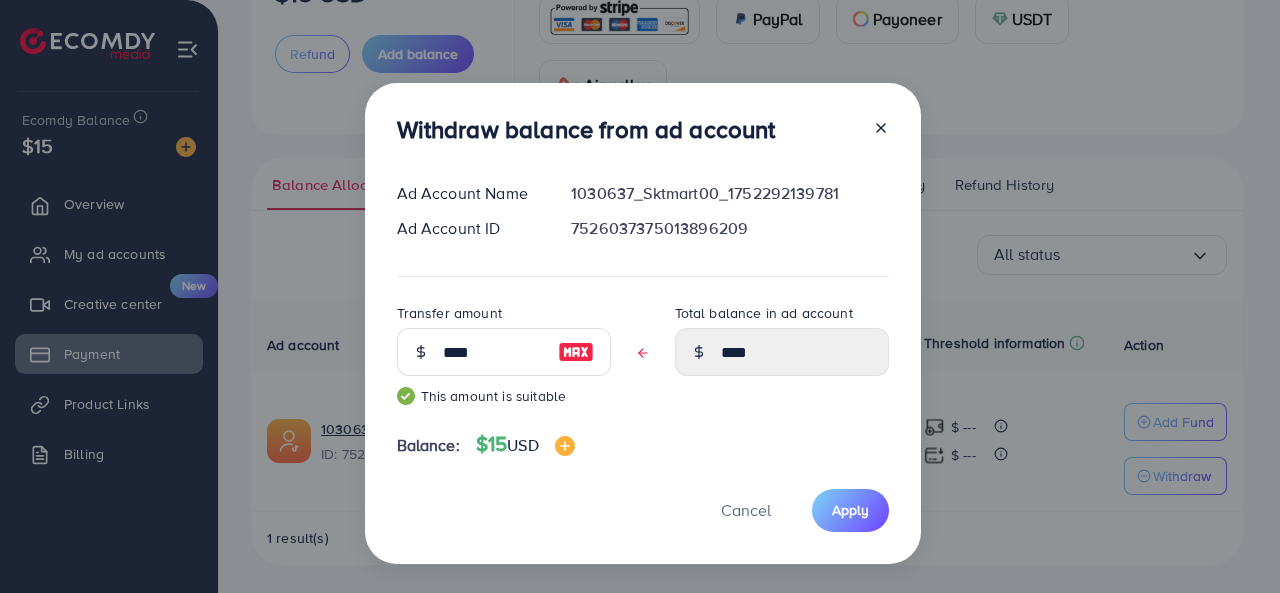 click 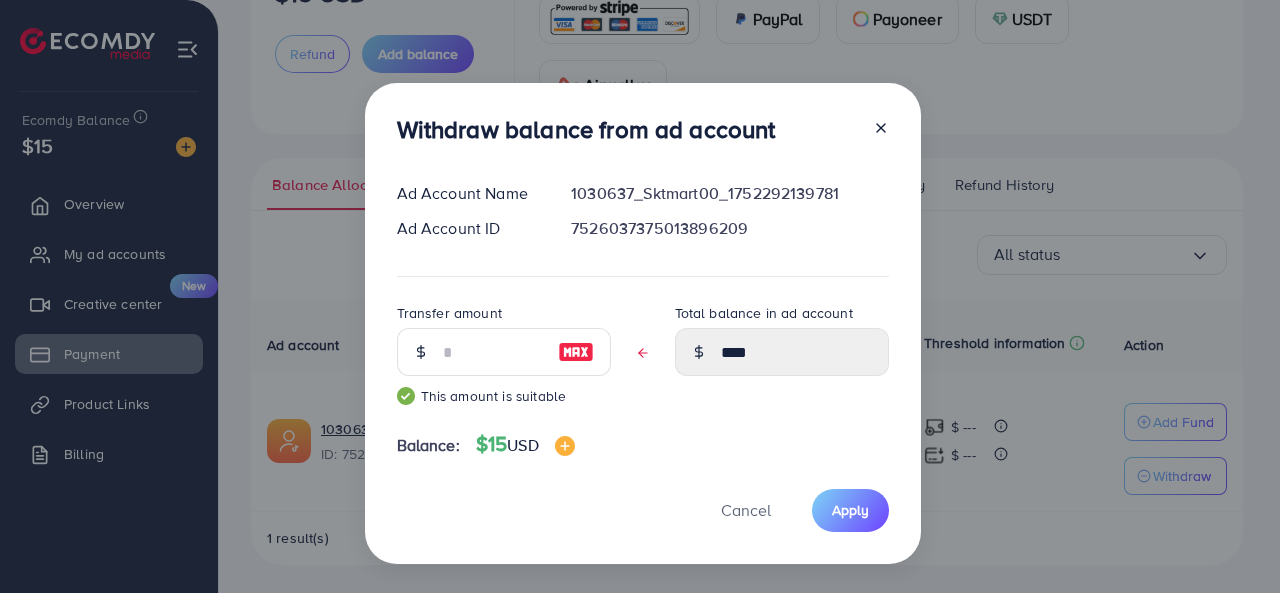 type on "****" 